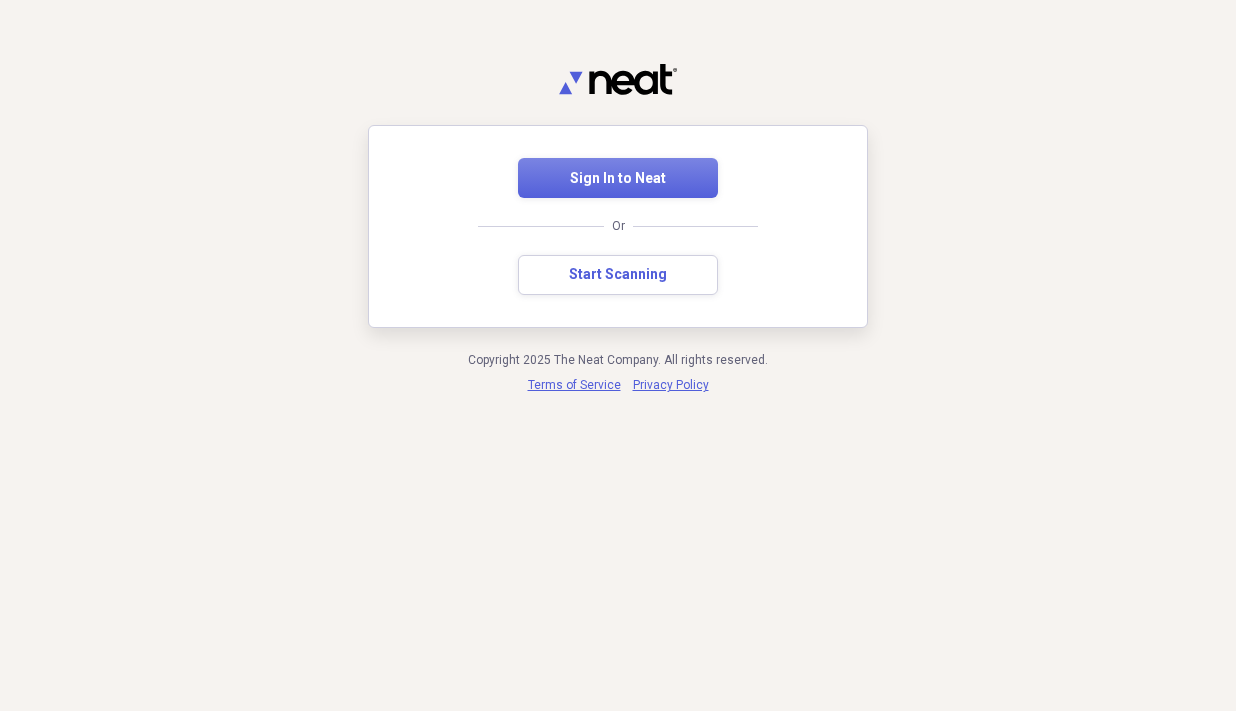 scroll, scrollTop: 0, scrollLeft: 0, axis: both 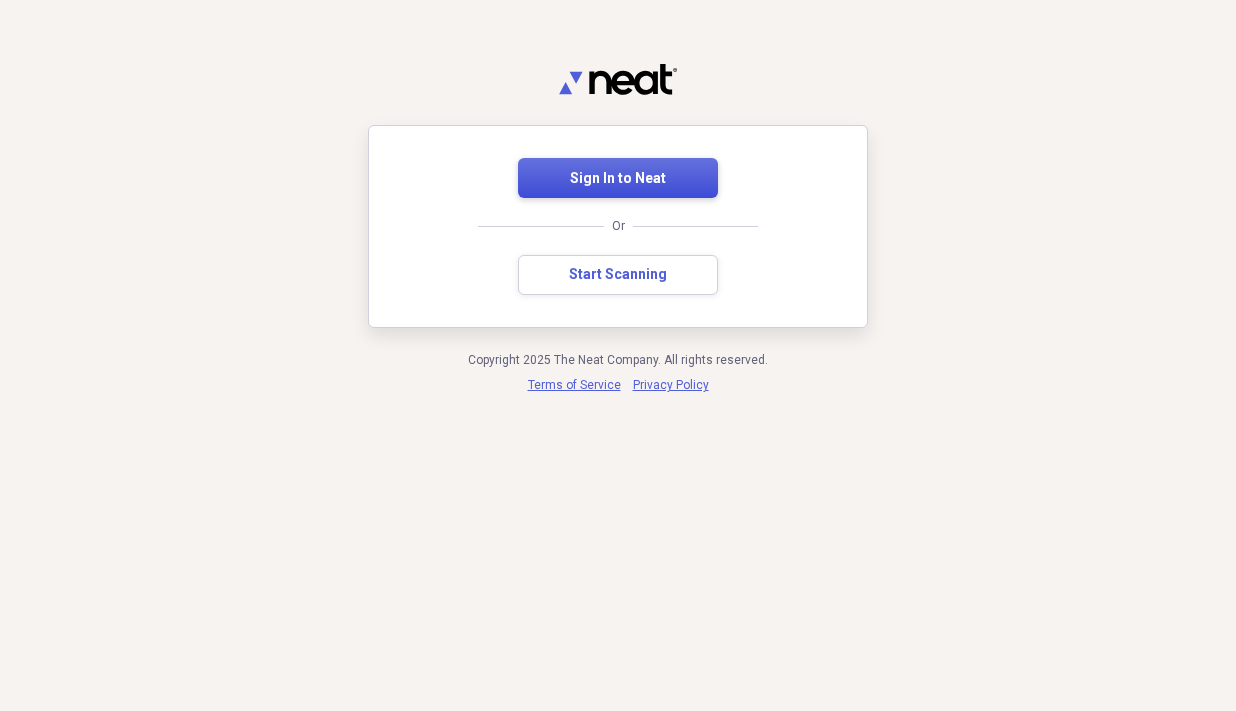 click on "Sign In to Neat" at bounding box center [618, 178] 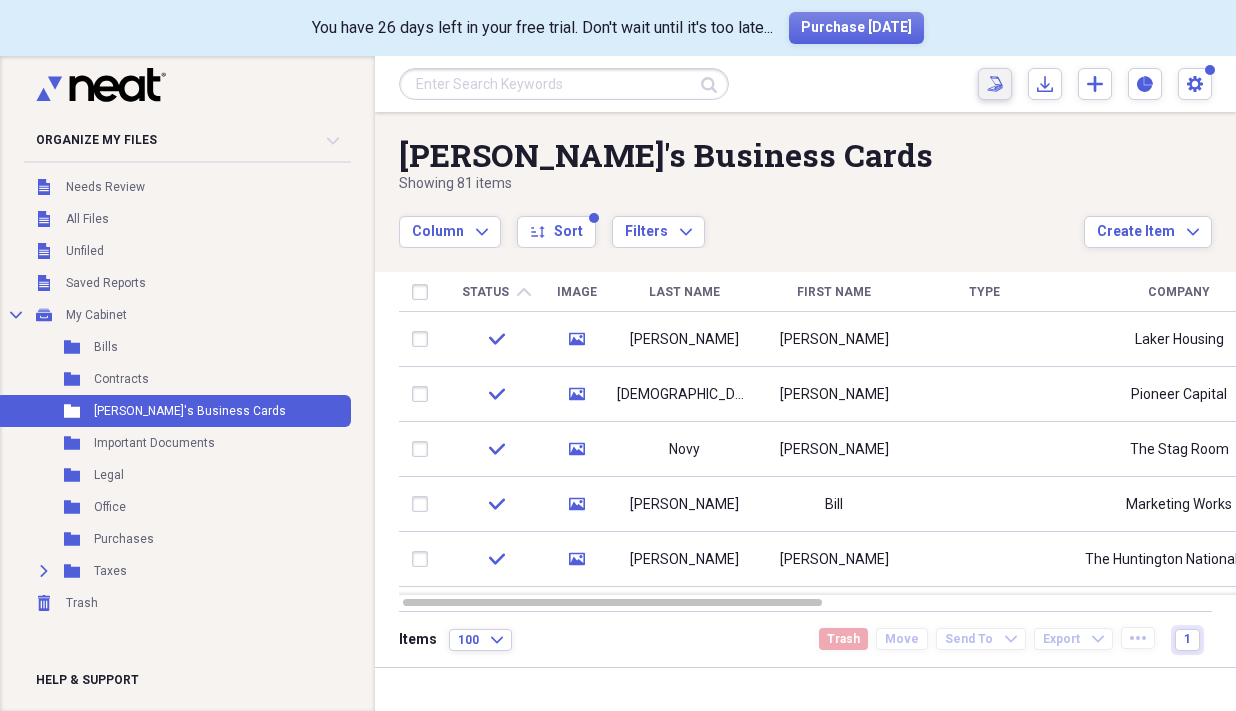 click on "Scan" 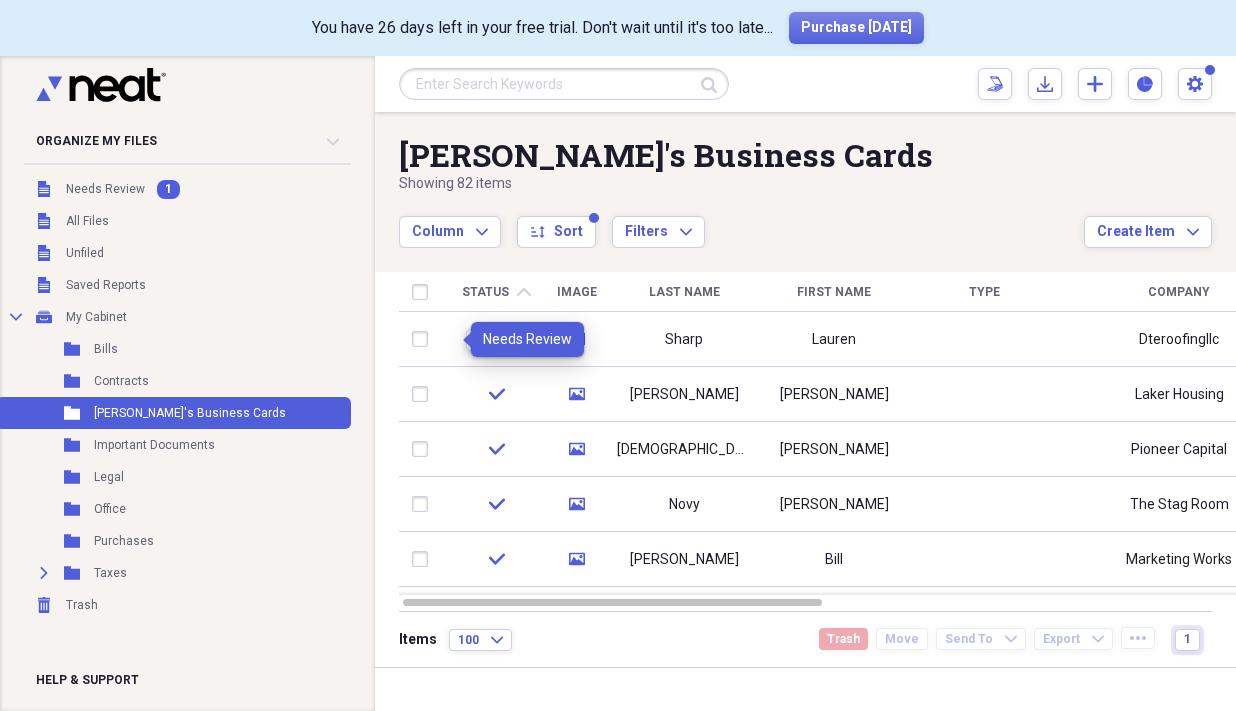 click on "Review" at bounding box center (496, 340) 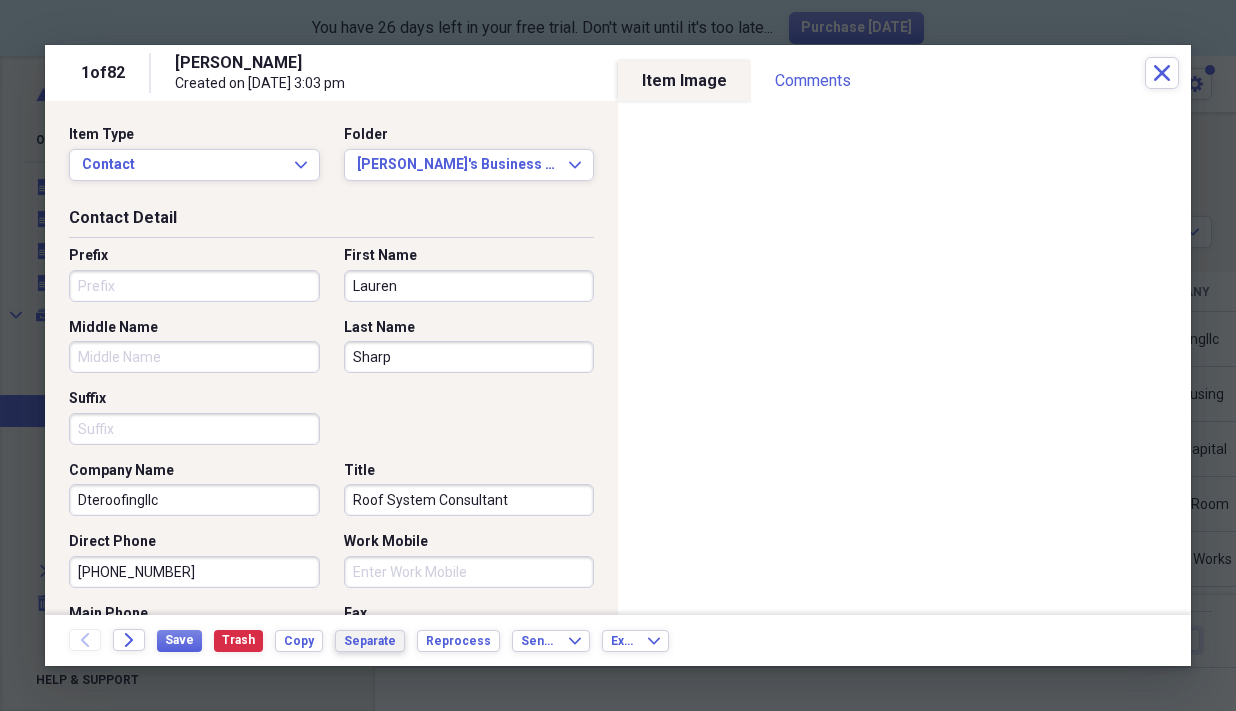click on "Separate" at bounding box center (370, 641) 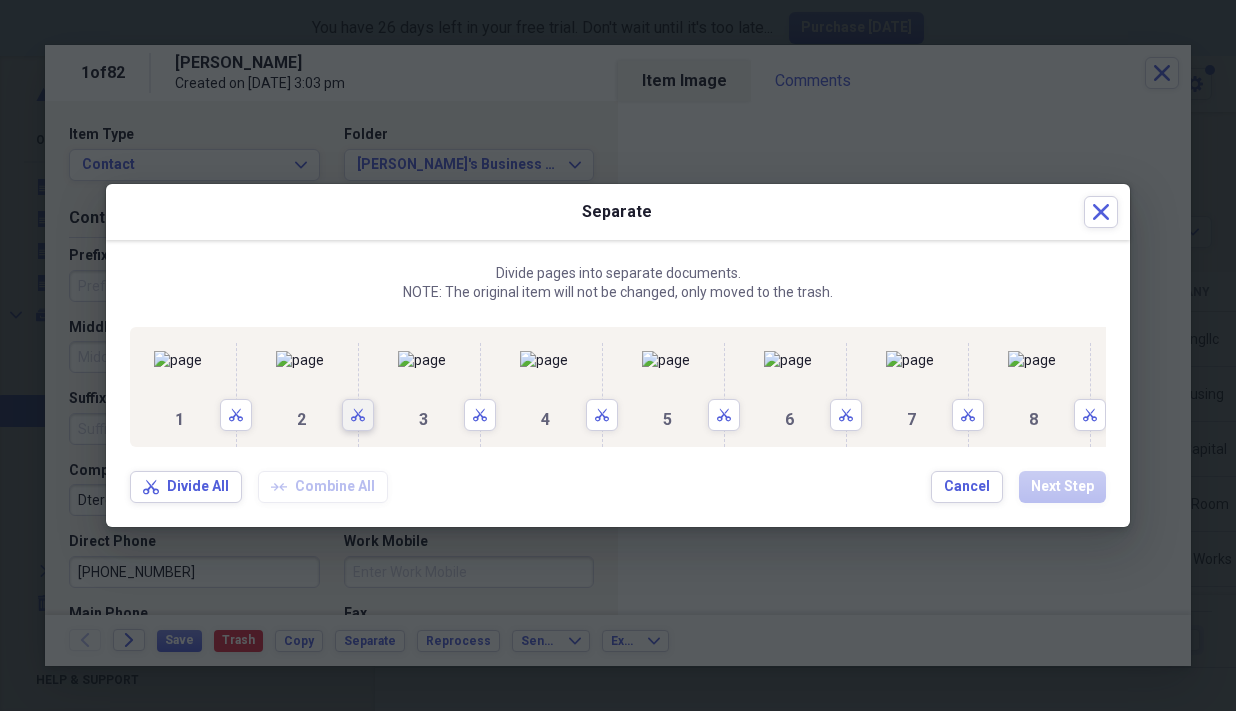 click on "Scissors" at bounding box center (358, 415) 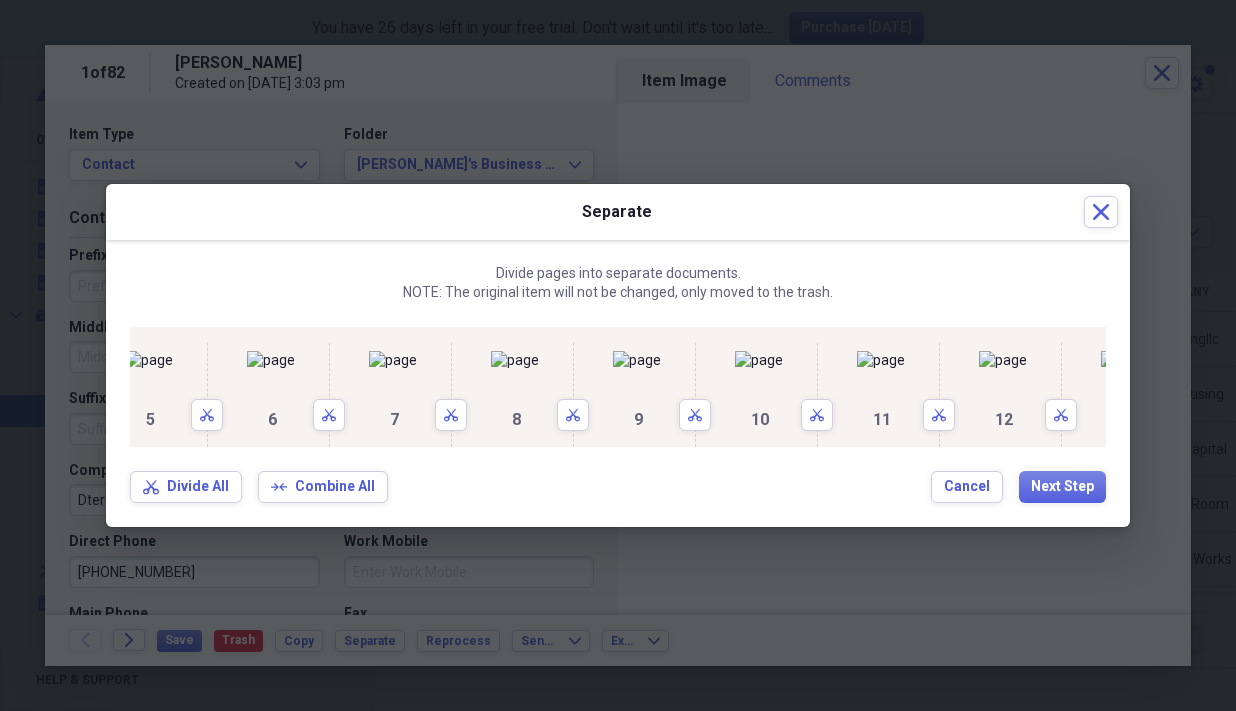 scroll, scrollTop: 0, scrollLeft: 520, axis: horizontal 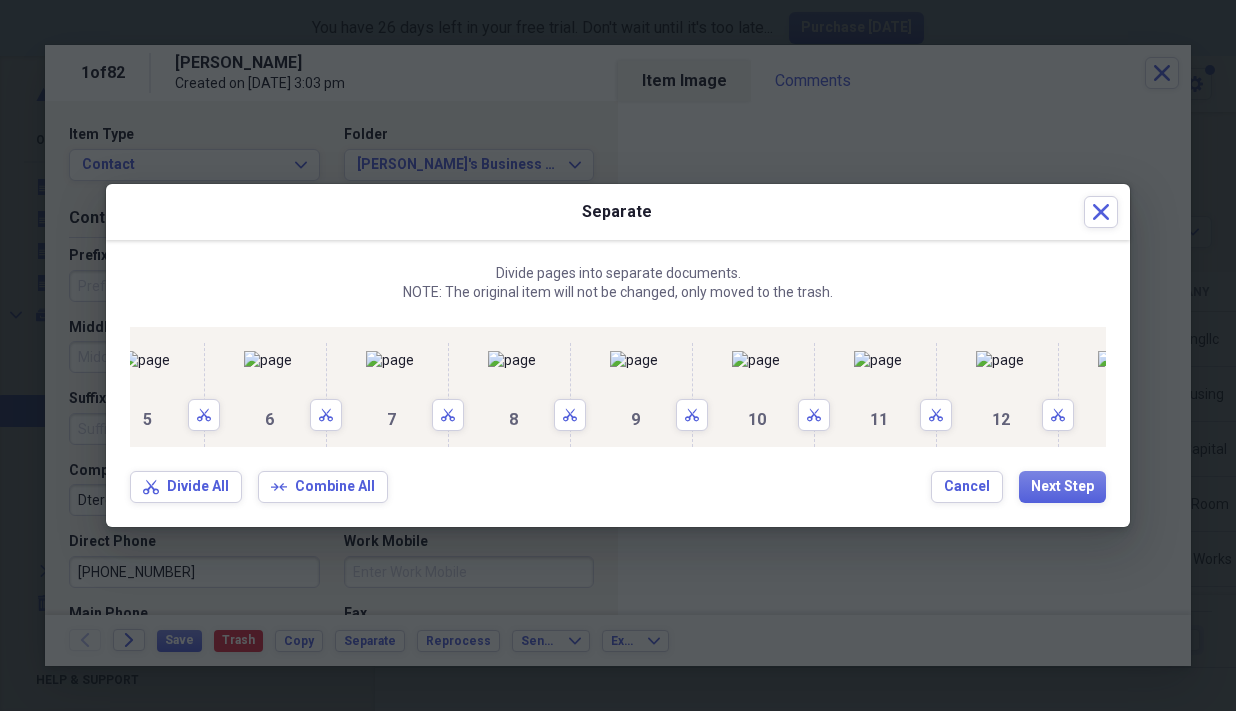 click on "Scissors" 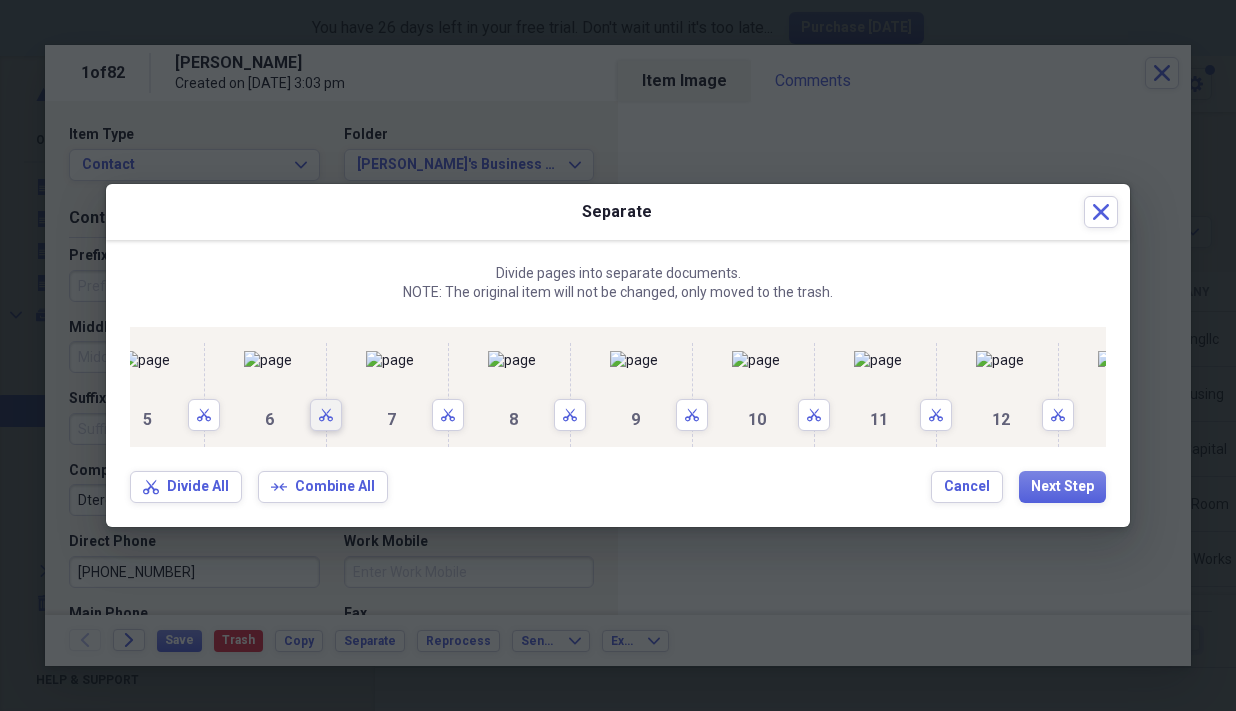 click 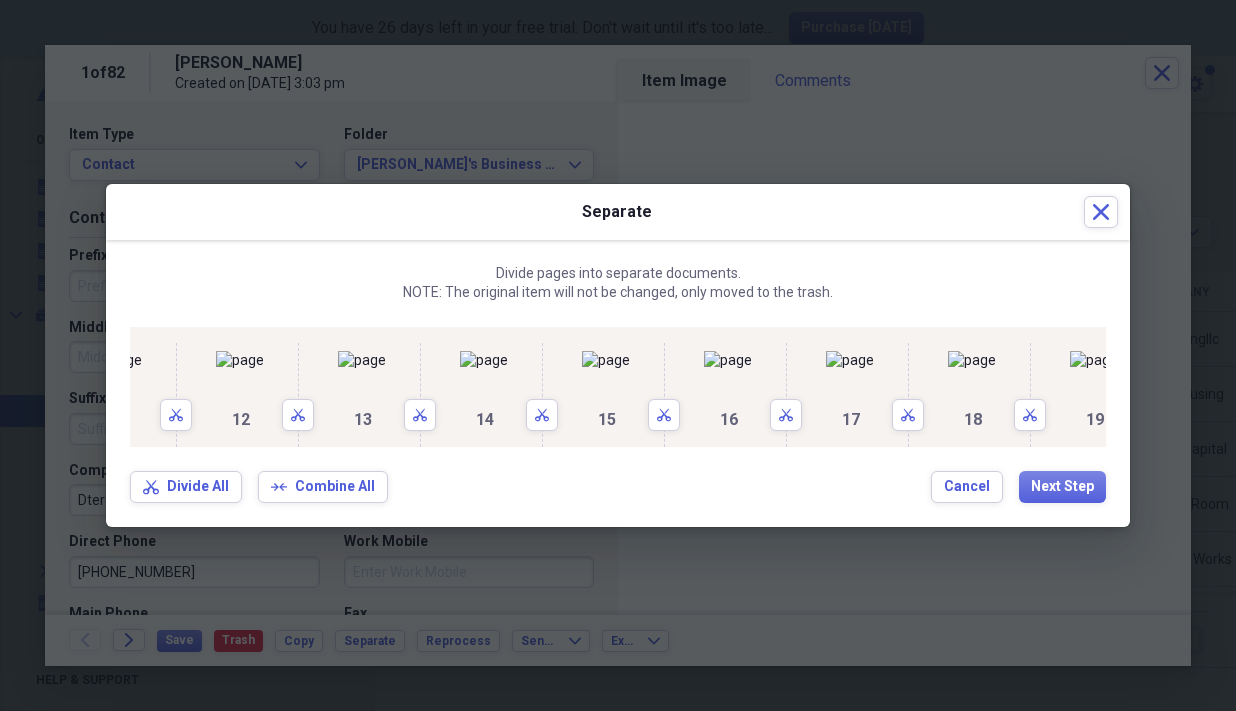 scroll, scrollTop: 0, scrollLeft: 1426, axis: horizontal 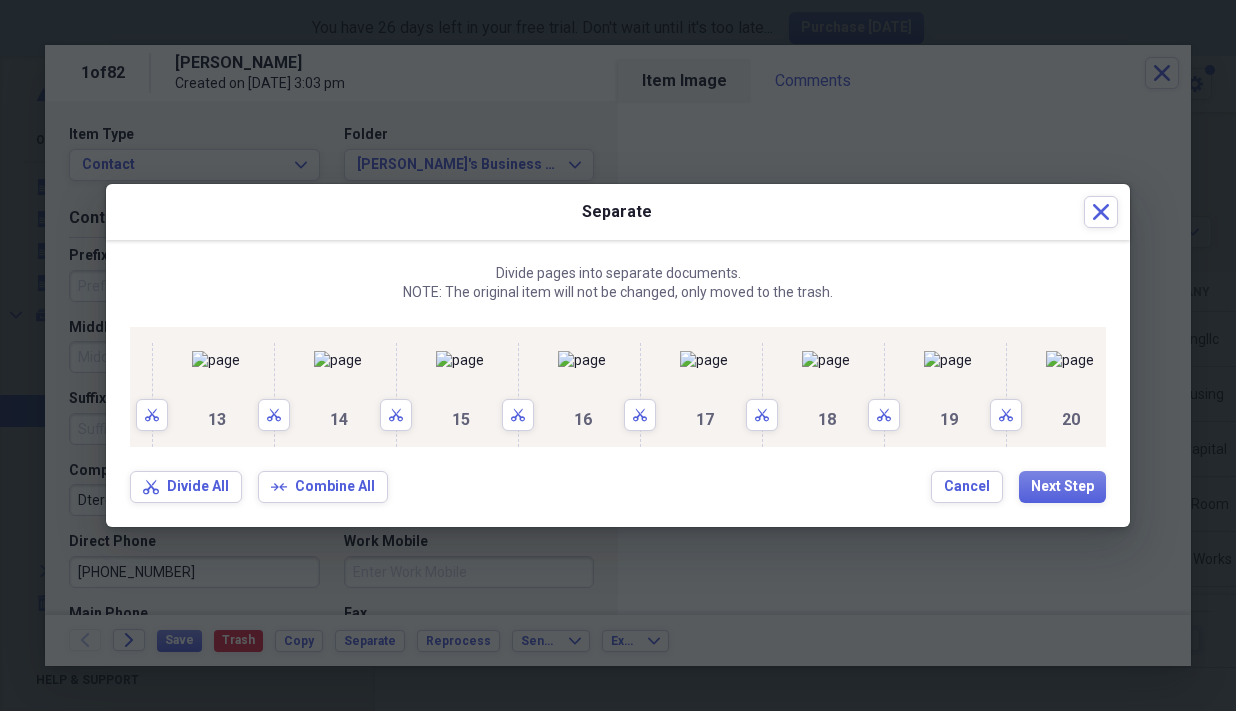 click 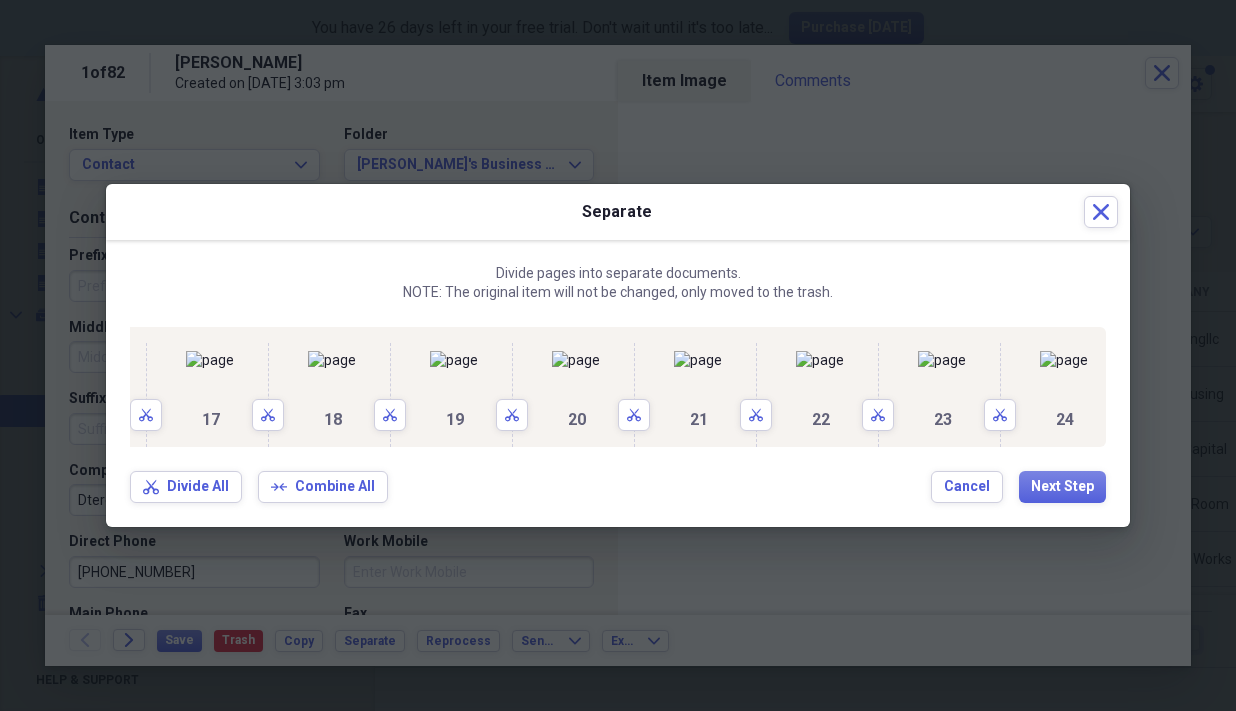 scroll, scrollTop: 0, scrollLeft: 2493, axis: horizontal 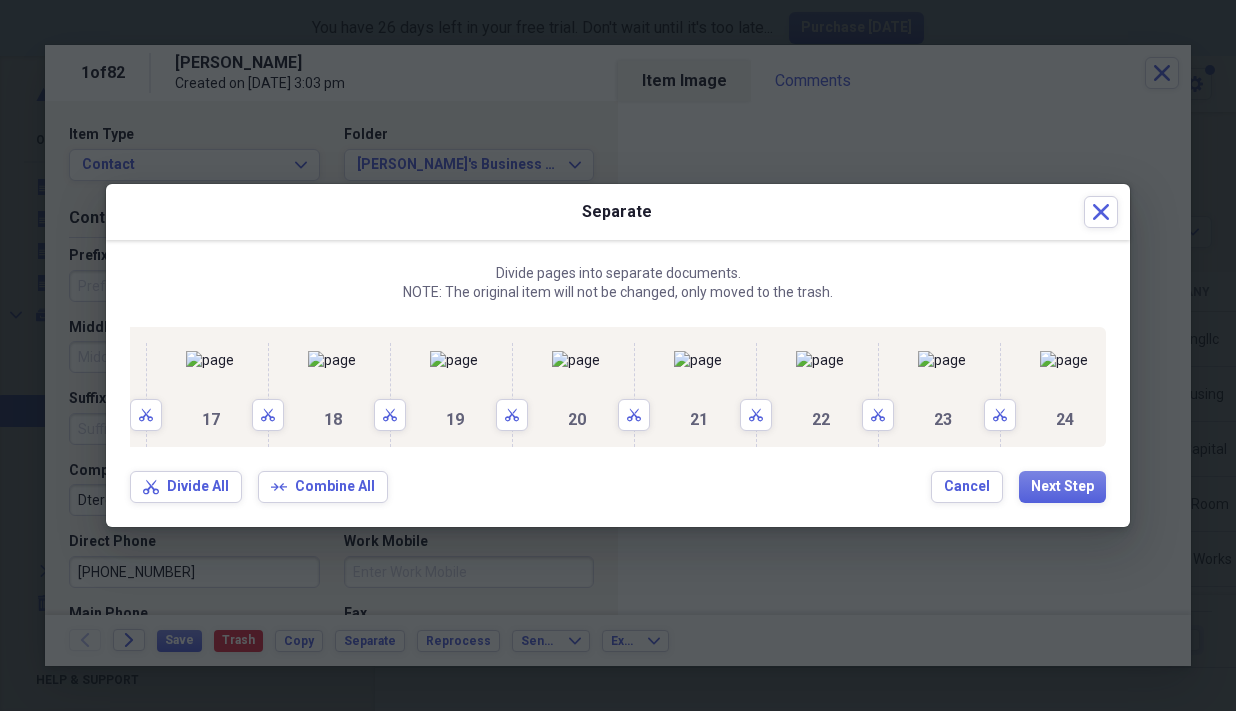 click on "Scissors" at bounding box center (-586, 415) 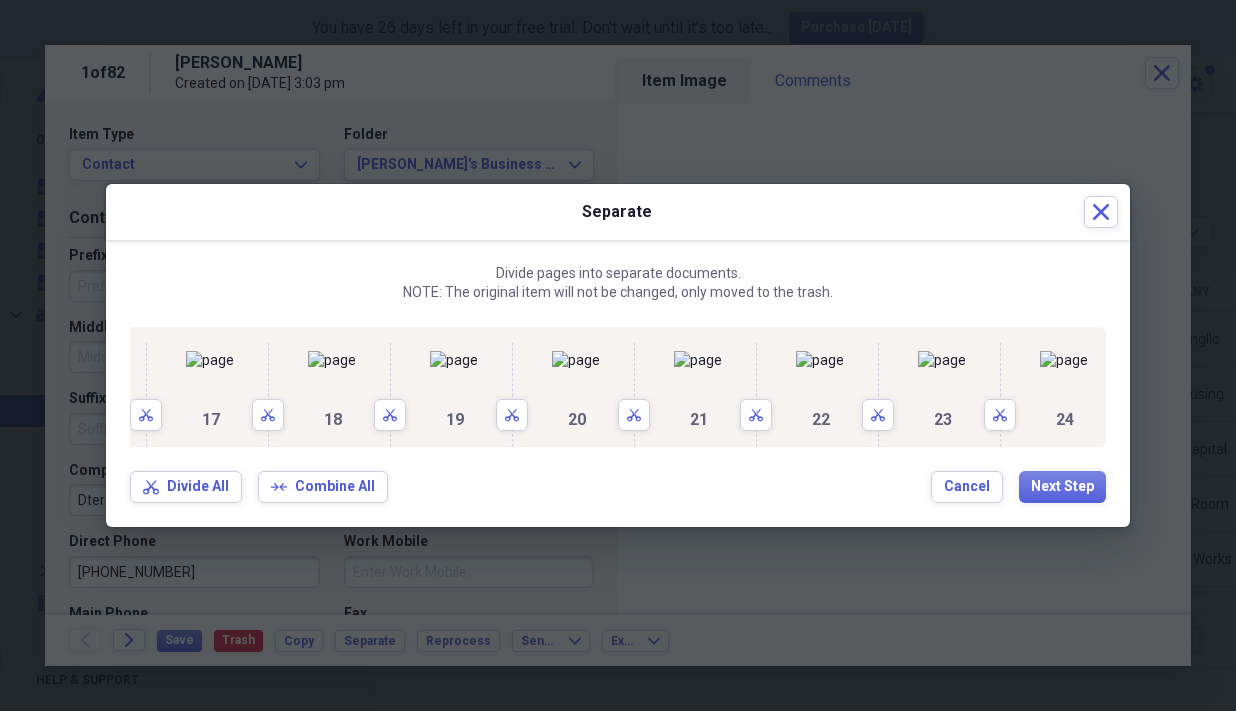 click on "Scissors" at bounding box center (-342, 415) 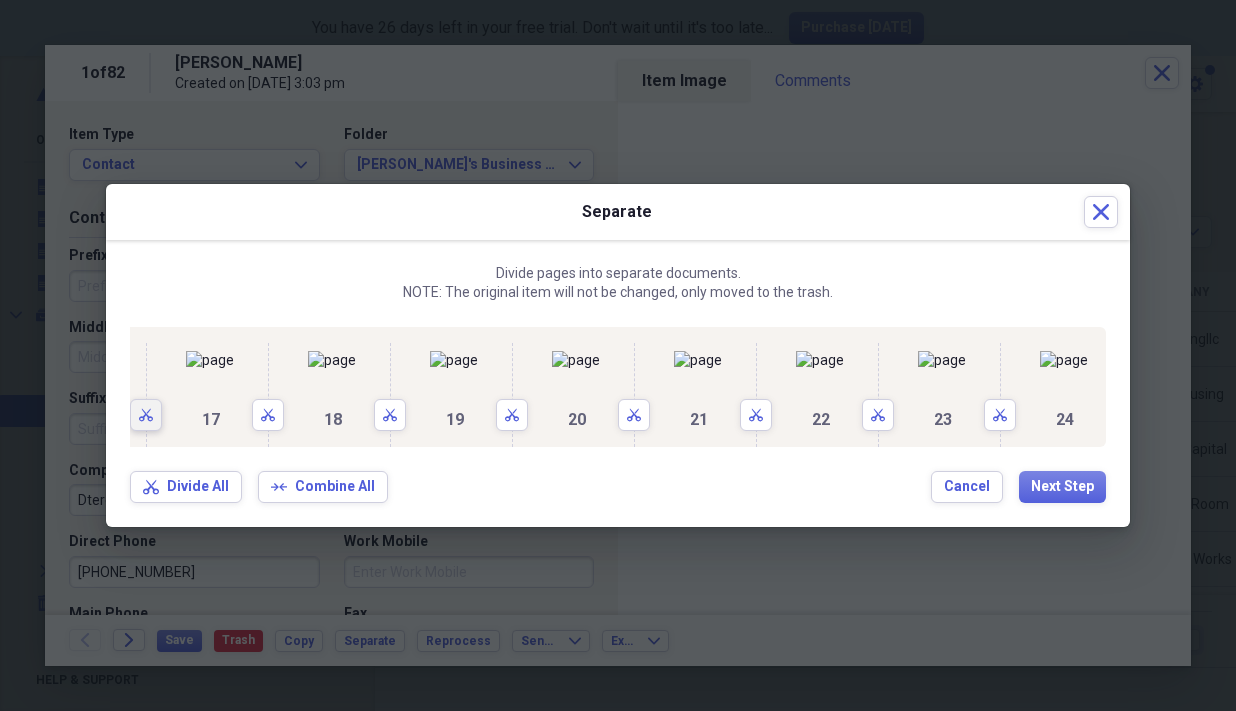 click 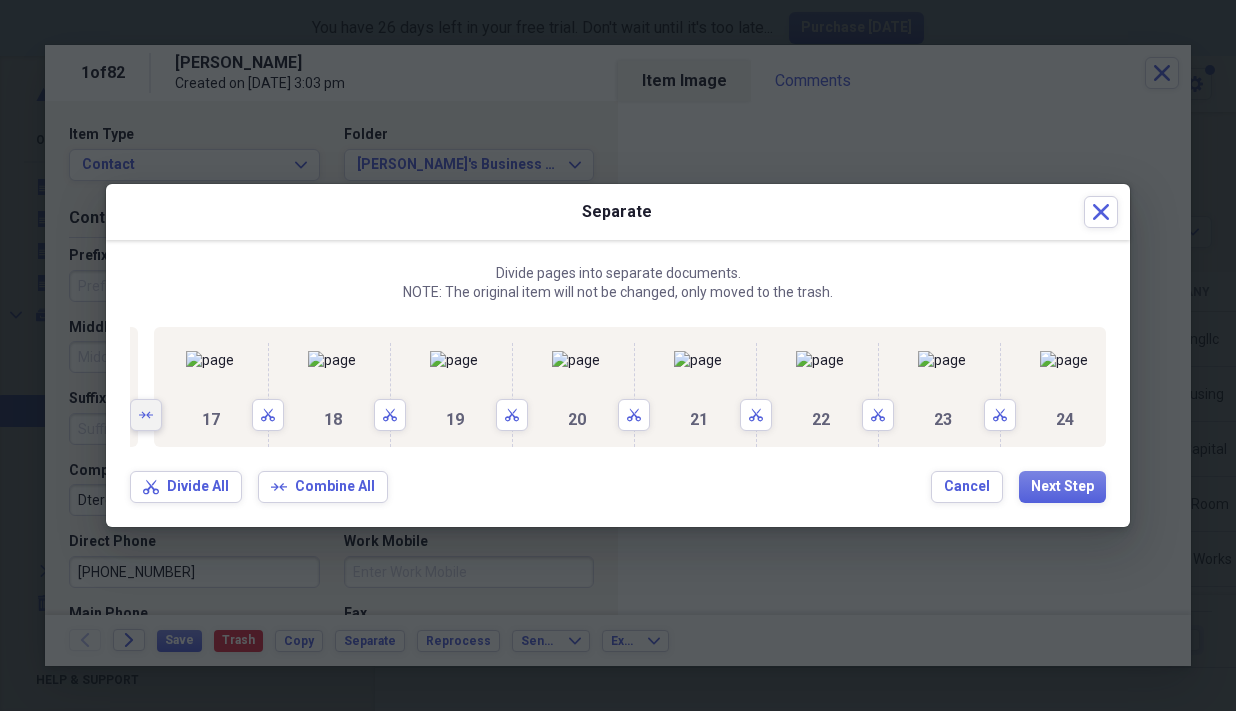 scroll, scrollTop: 0, scrollLeft: 4426, axis: horizontal 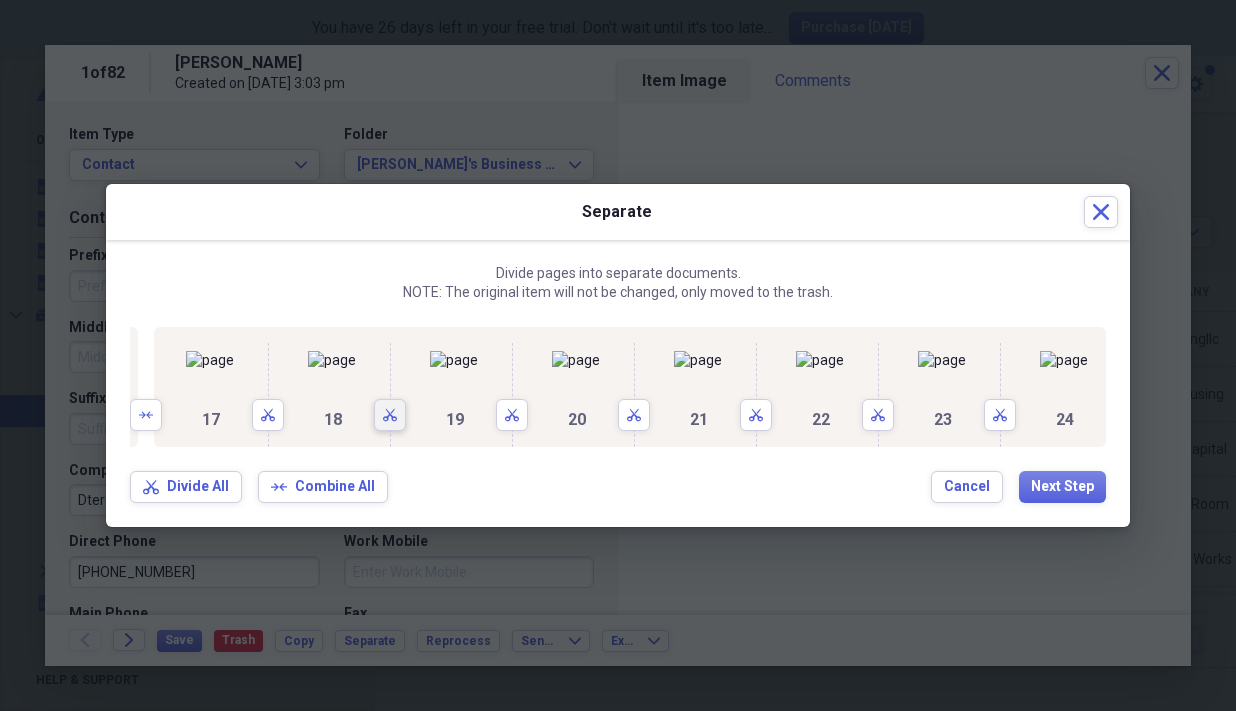 click on "Scissors" at bounding box center [390, 415] 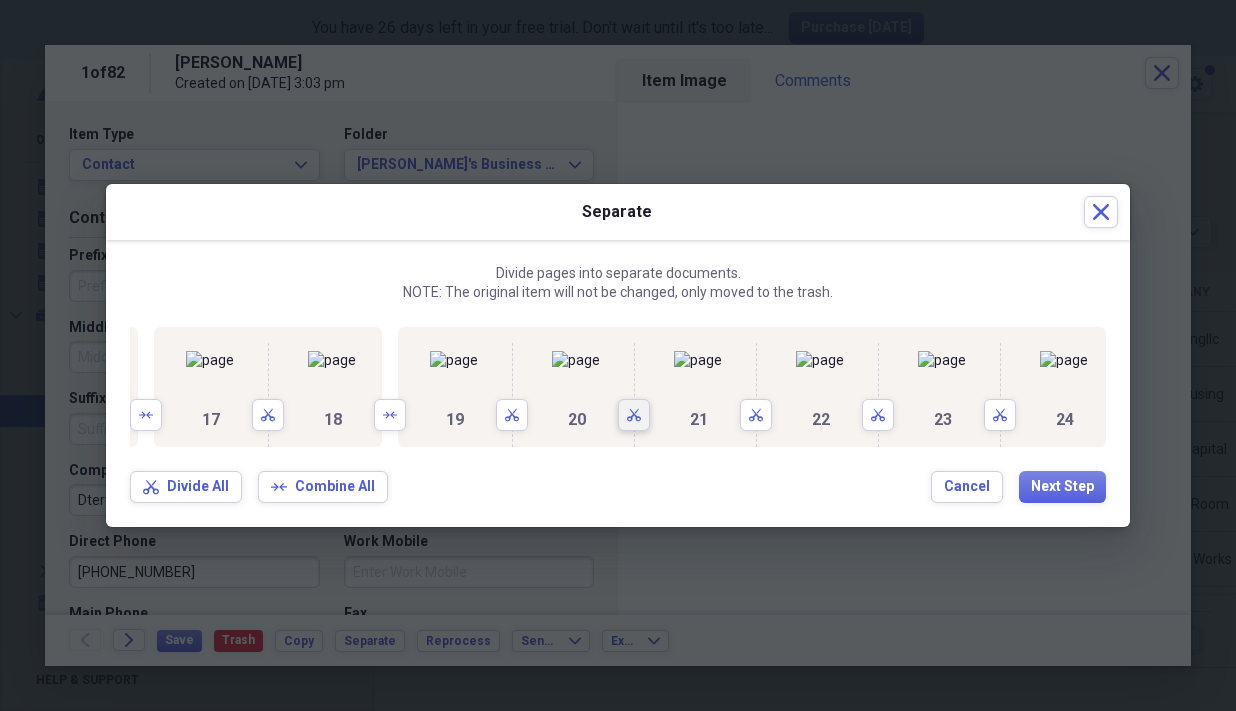 click on "Scissors" 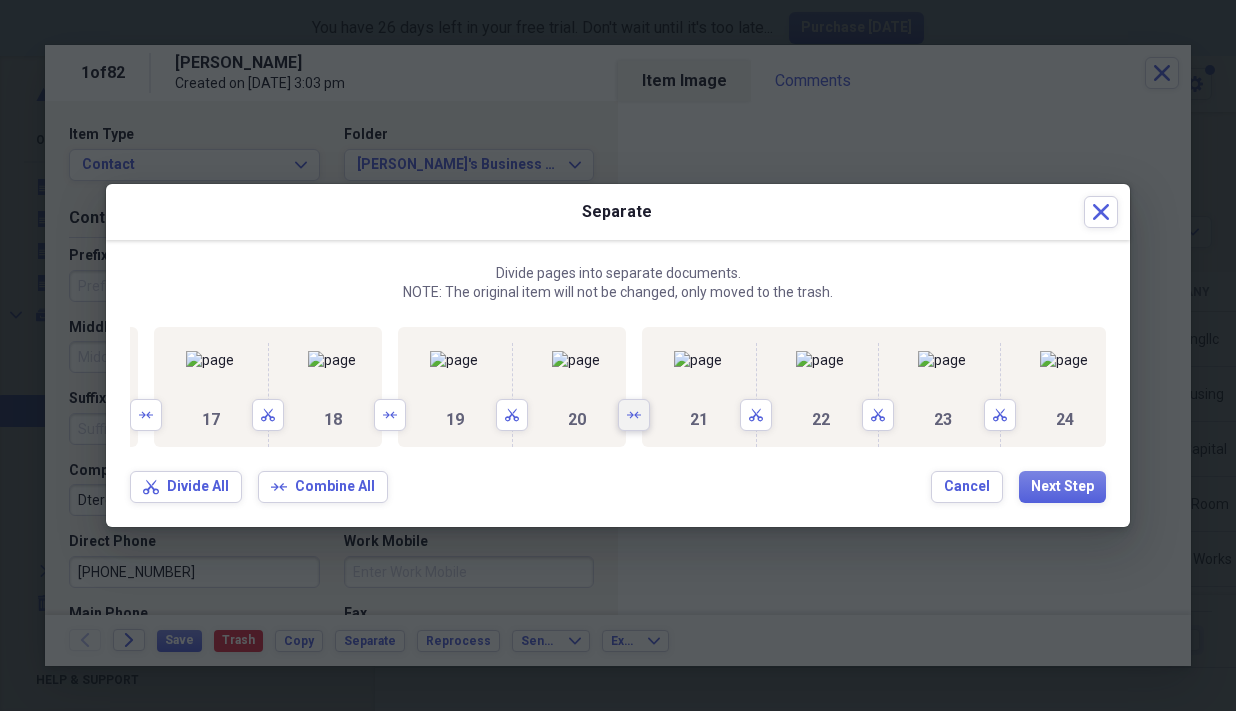 scroll, scrollTop: 0, scrollLeft: 5224, axis: horizontal 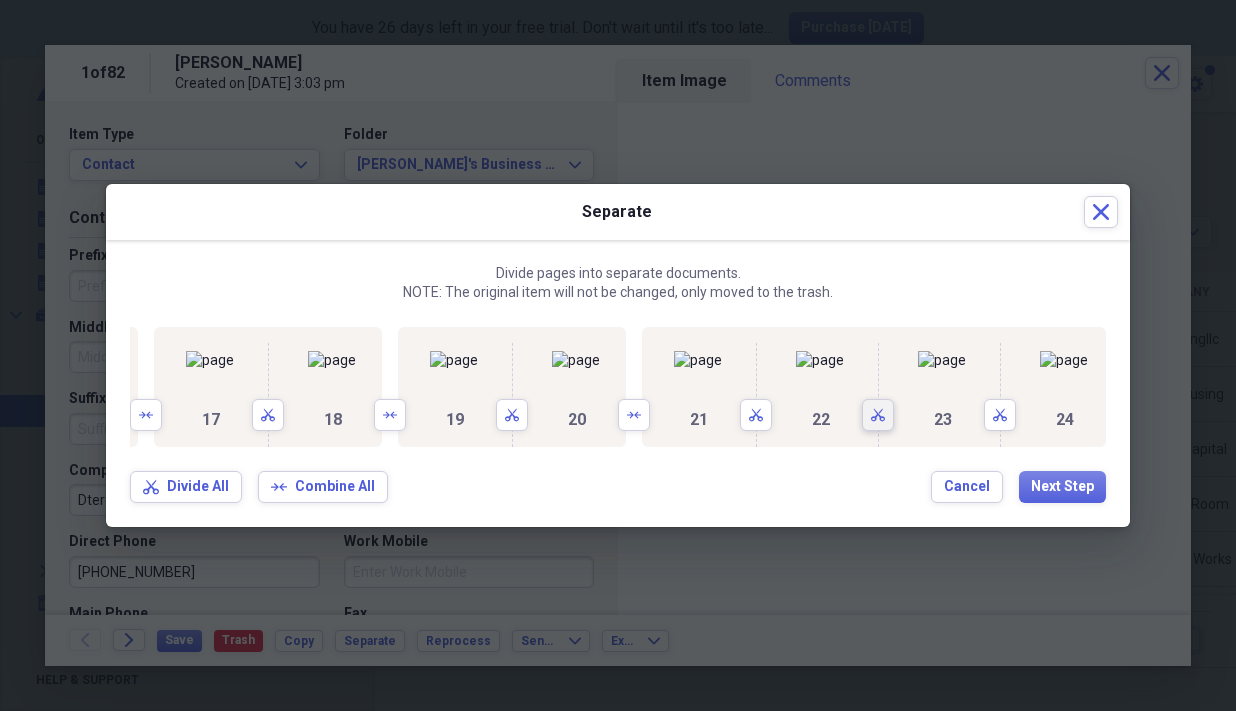 click 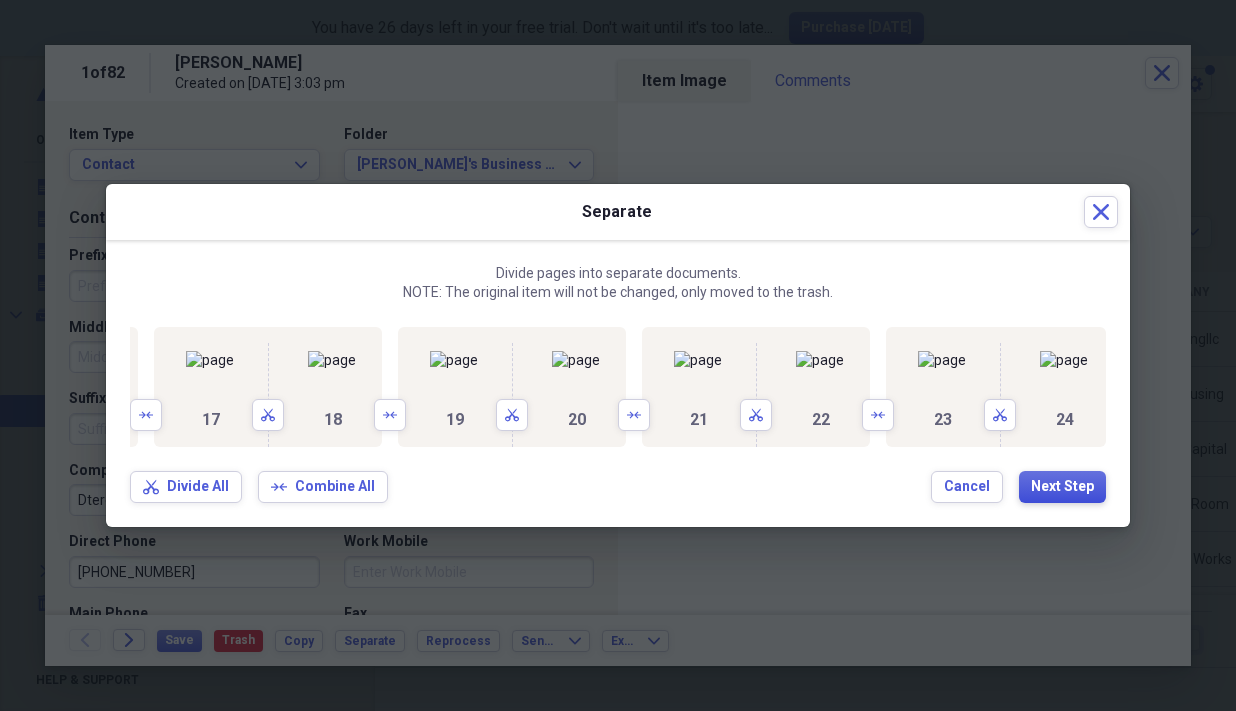 click on "Next Step" at bounding box center (1062, 487) 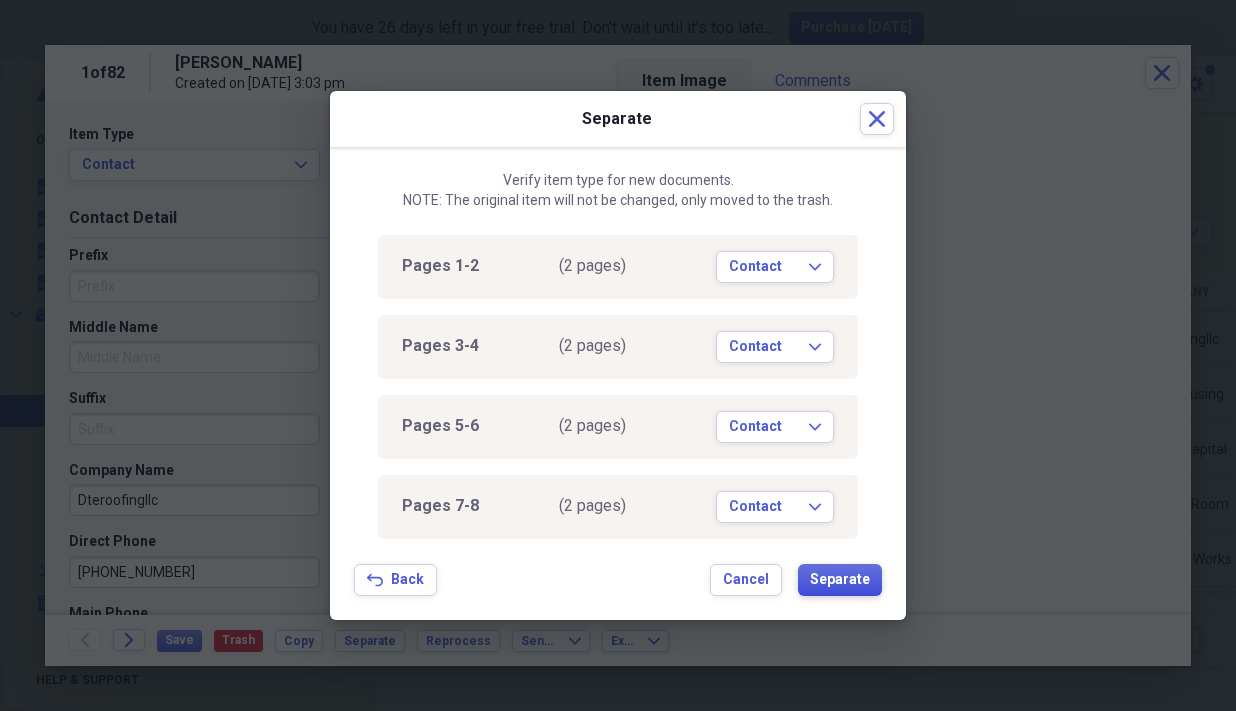 click on "Separate" at bounding box center [840, 580] 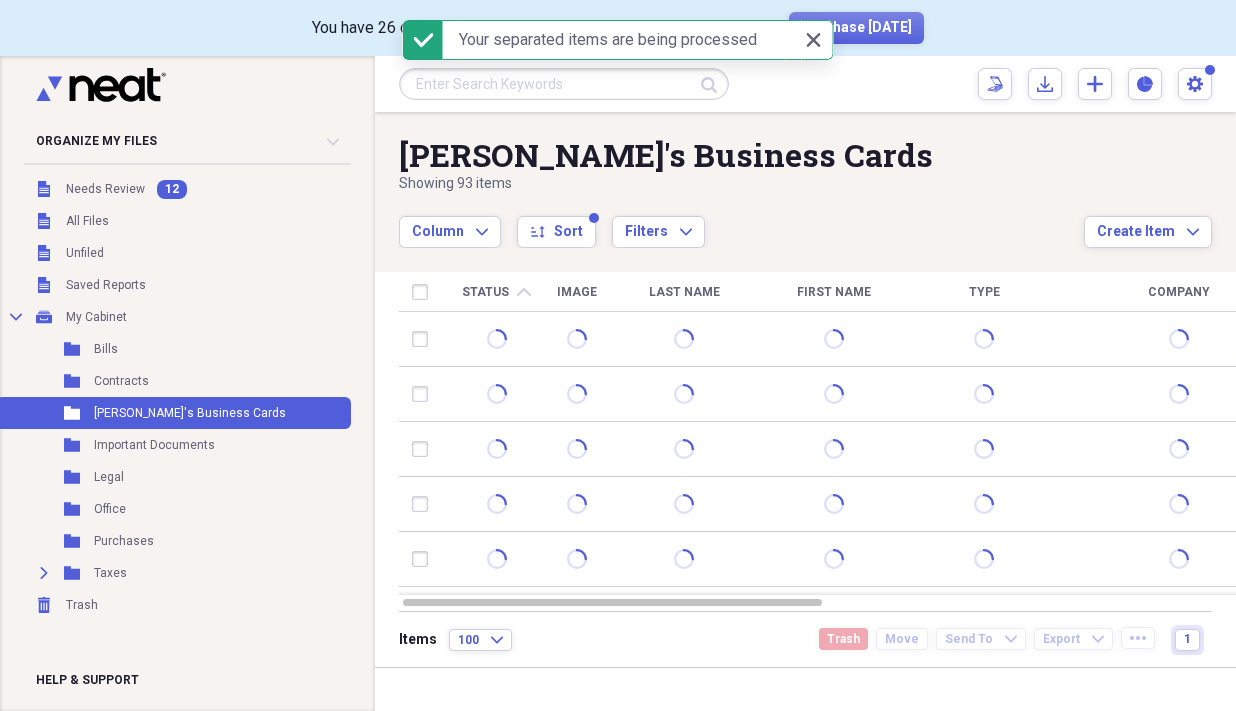 drag, startPoint x: 1228, startPoint y: 434, endPoint x: 1219, endPoint y: 286, distance: 148.27339 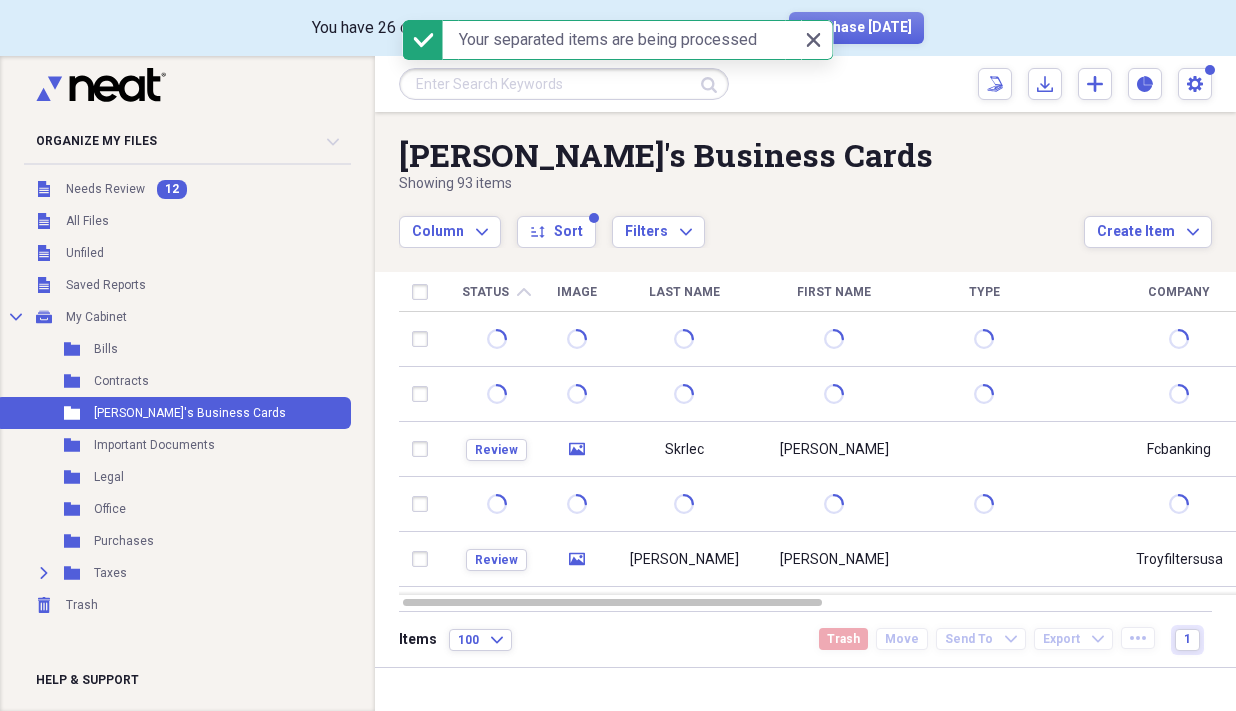 drag, startPoint x: 1227, startPoint y: 338, endPoint x: 1227, endPoint y: 326, distance: 12 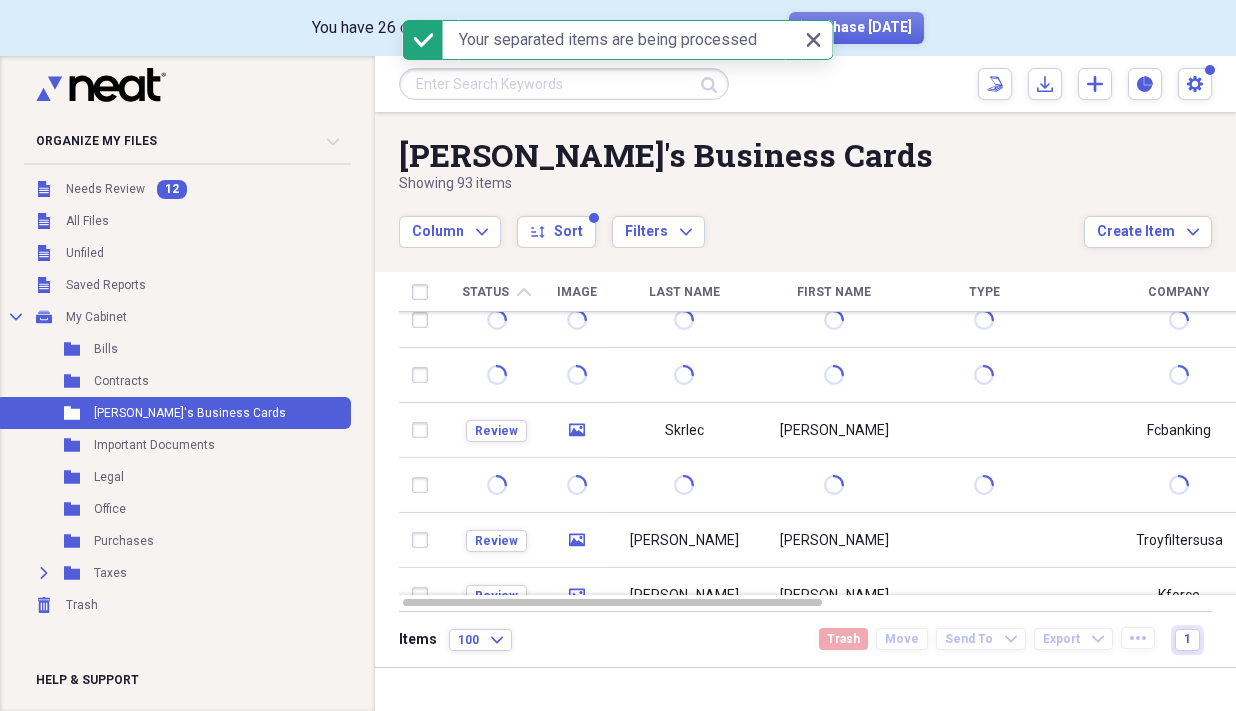 click at bounding box center [1293, 328] 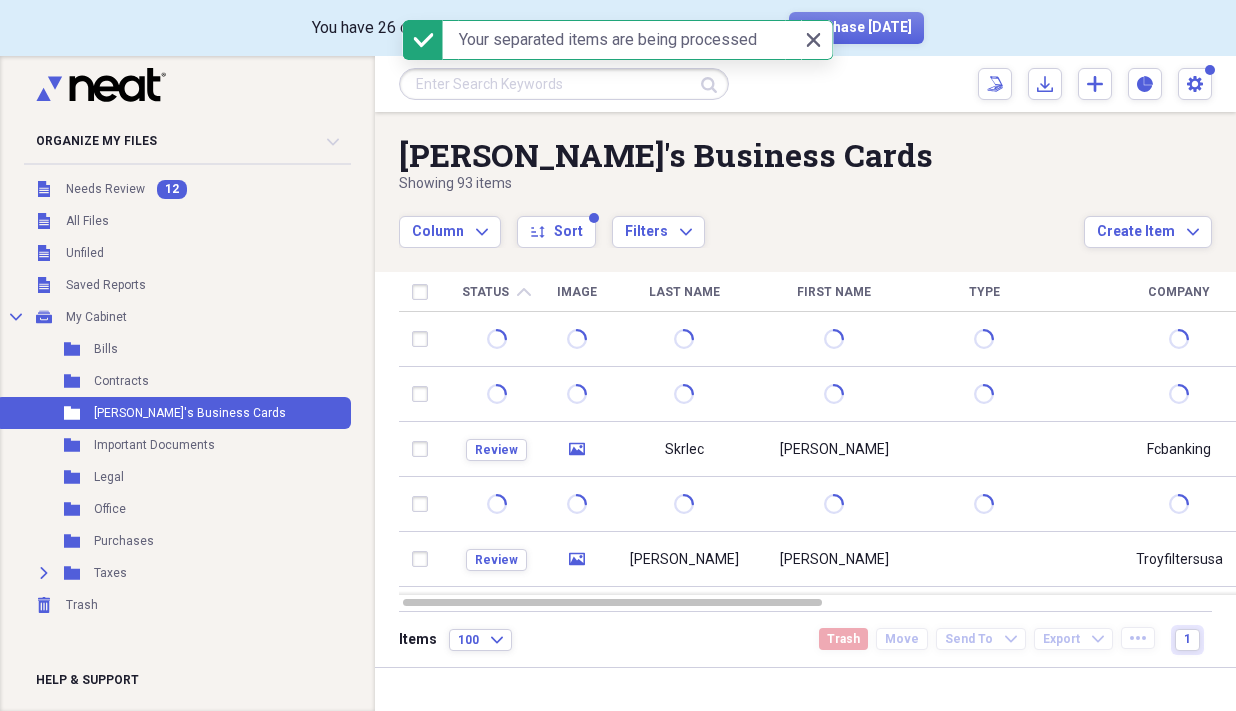 drag, startPoint x: 1230, startPoint y: 332, endPoint x: 1230, endPoint y: 314, distance: 18 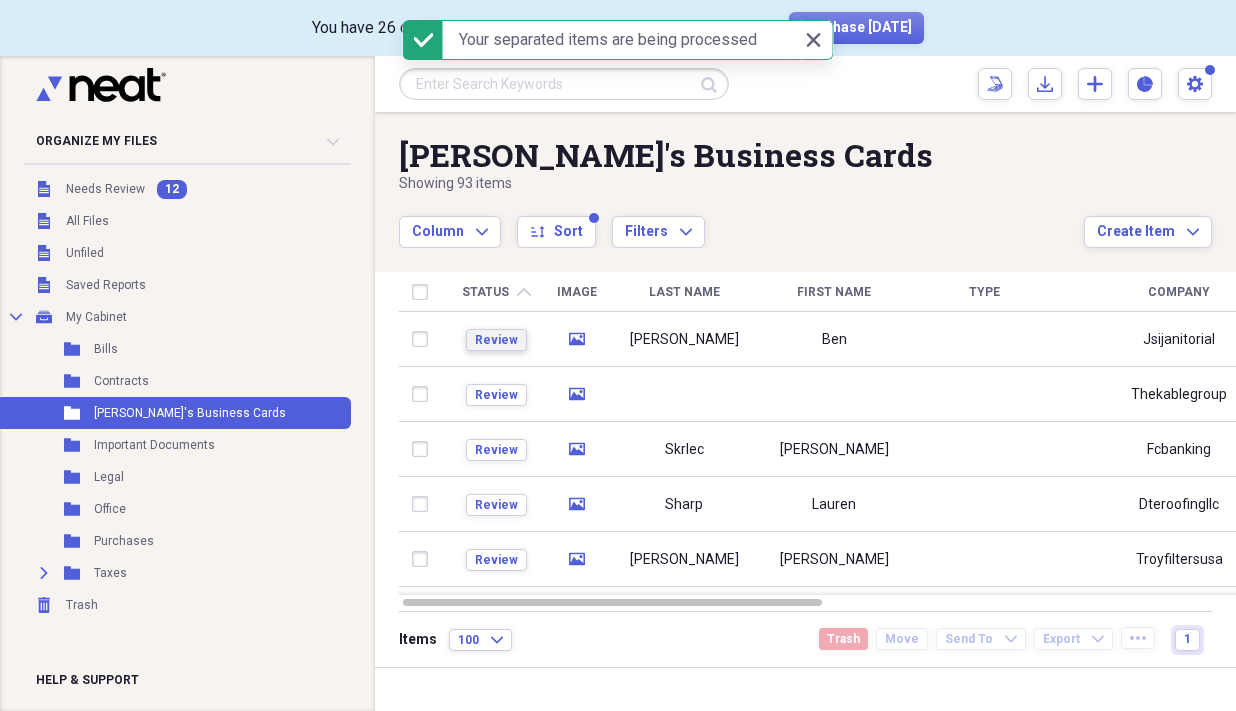 click on "Review" at bounding box center (496, 340) 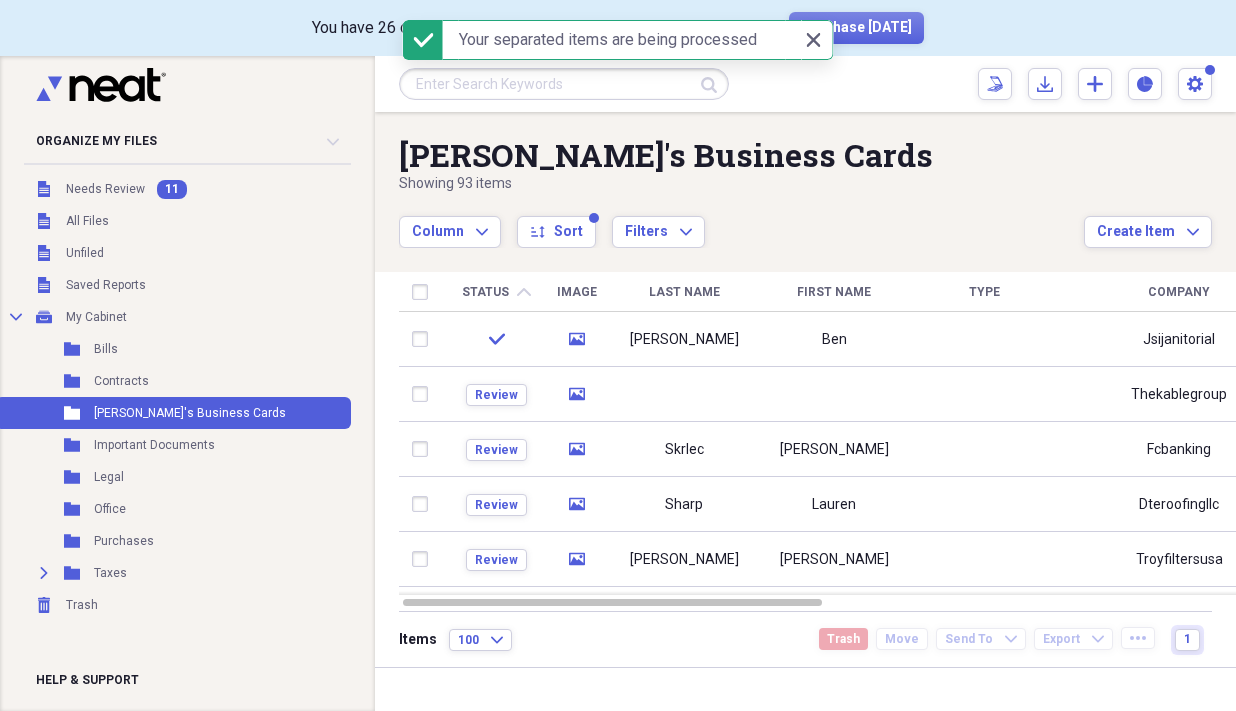 click on "[PERSON_NAME]" at bounding box center [684, 340] 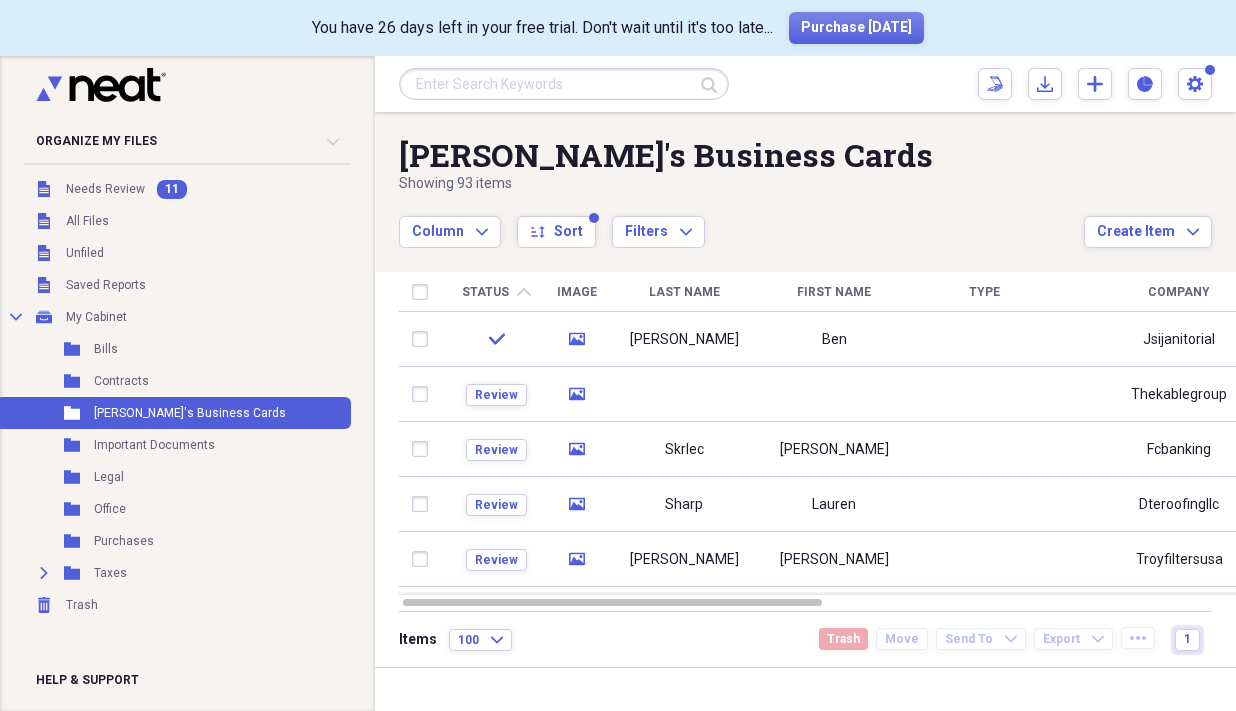 click on "[PERSON_NAME]'s Business Cards" at bounding box center (741, 155) 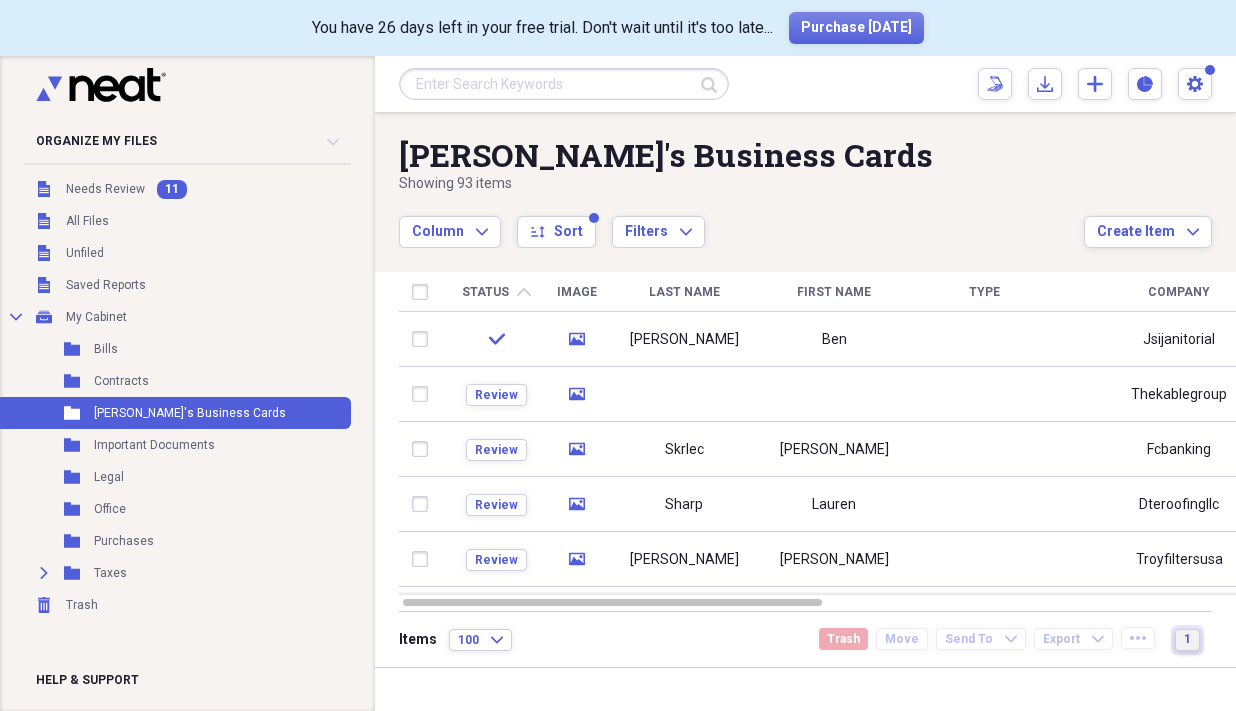 click on "1" at bounding box center [1187, 640] 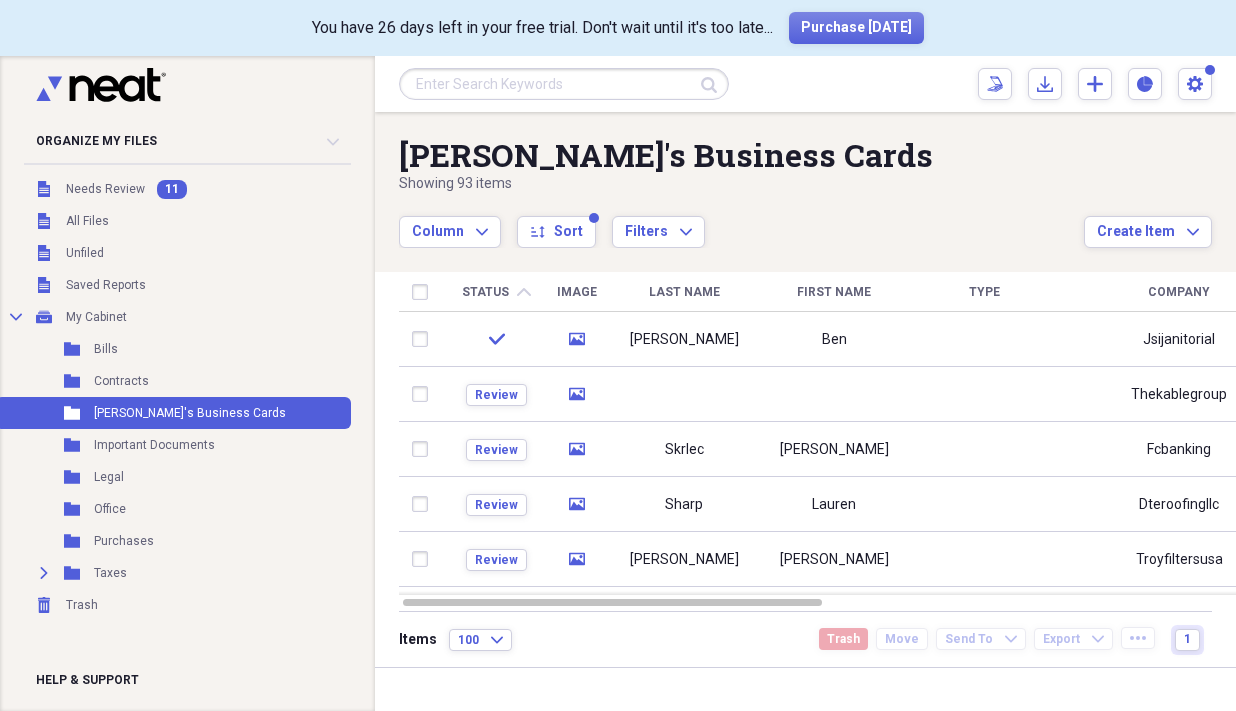 click on "more" at bounding box center (1138, 639) 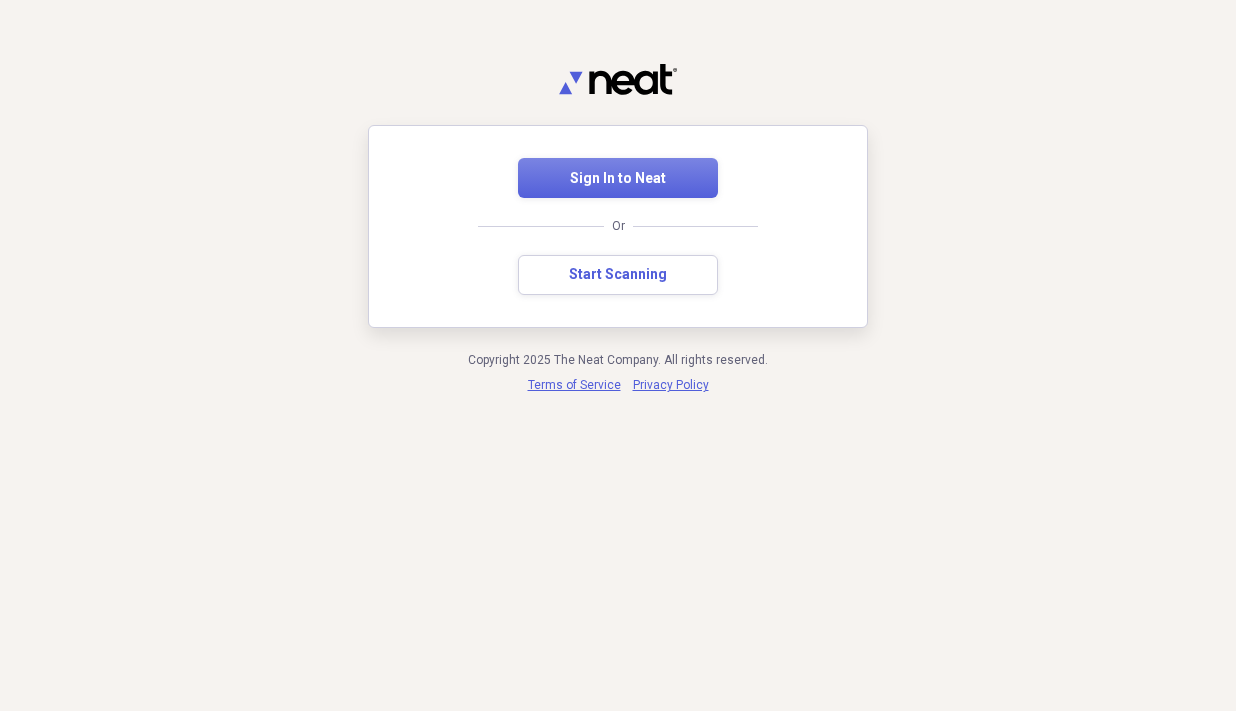 scroll, scrollTop: 0, scrollLeft: 0, axis: both 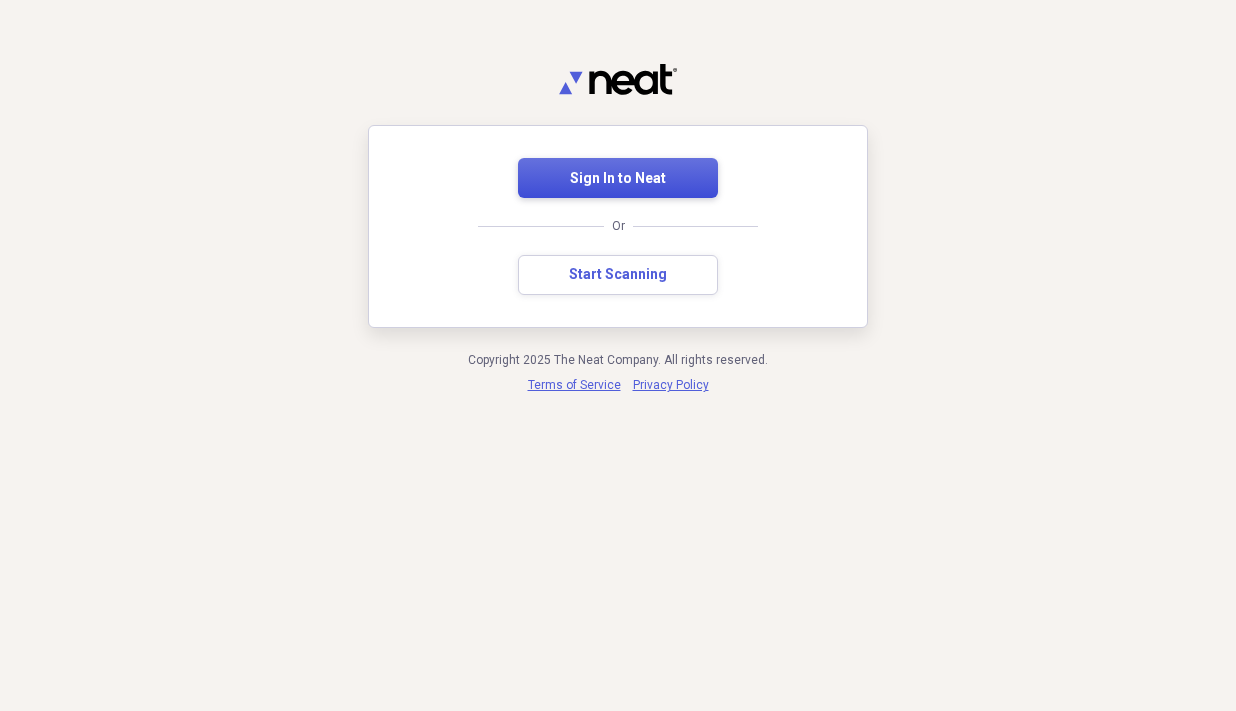 click on "Sign In to Neat" at bounding box center (618, 178) 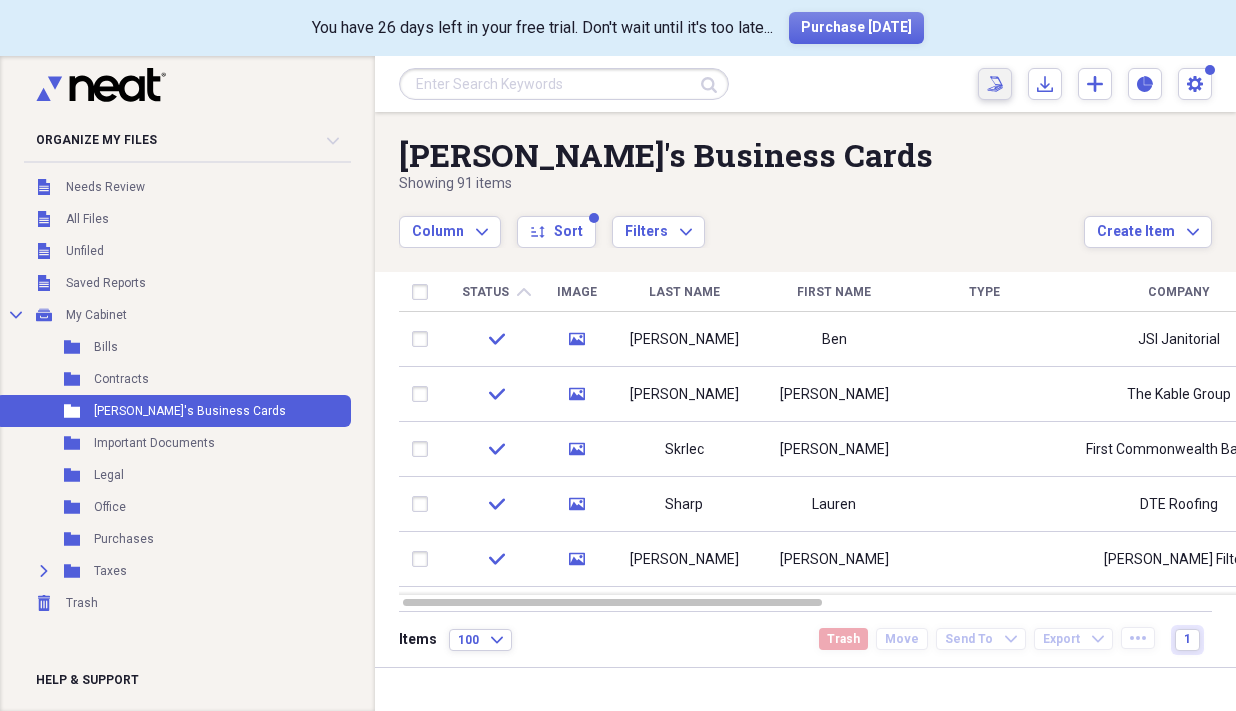 click 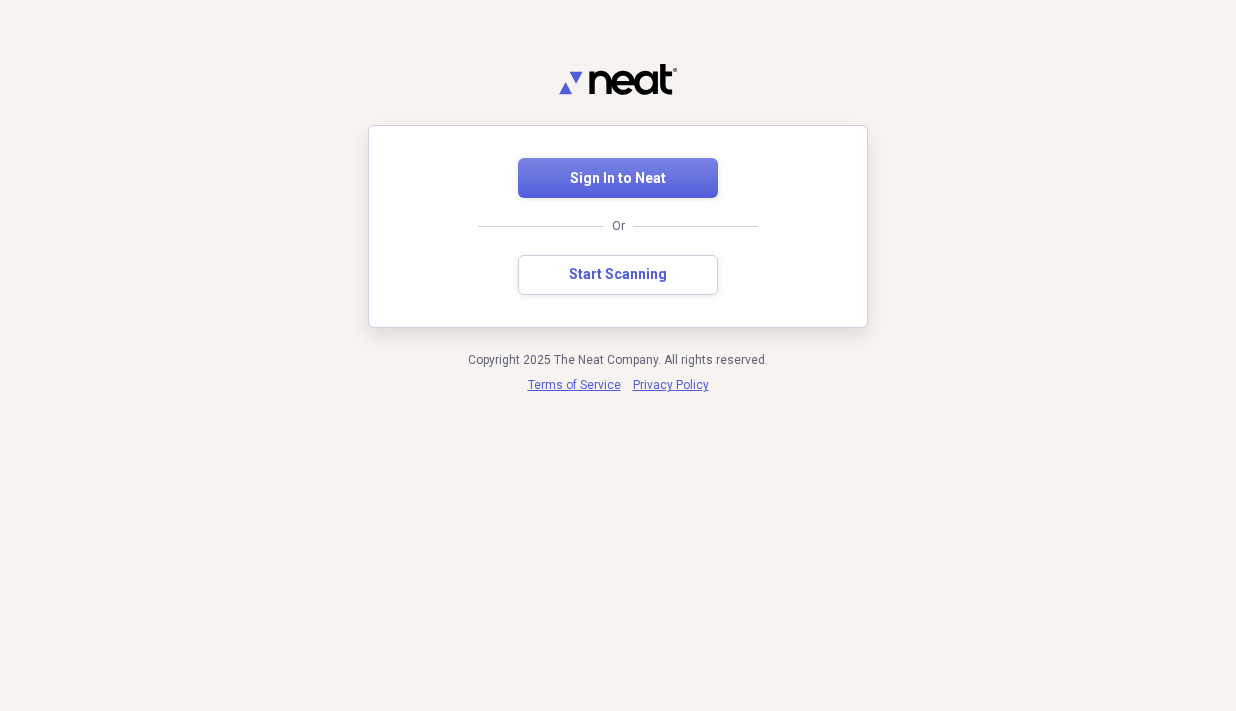 scroll, scrollTop: 0, scrollLeft: 0, axis: both 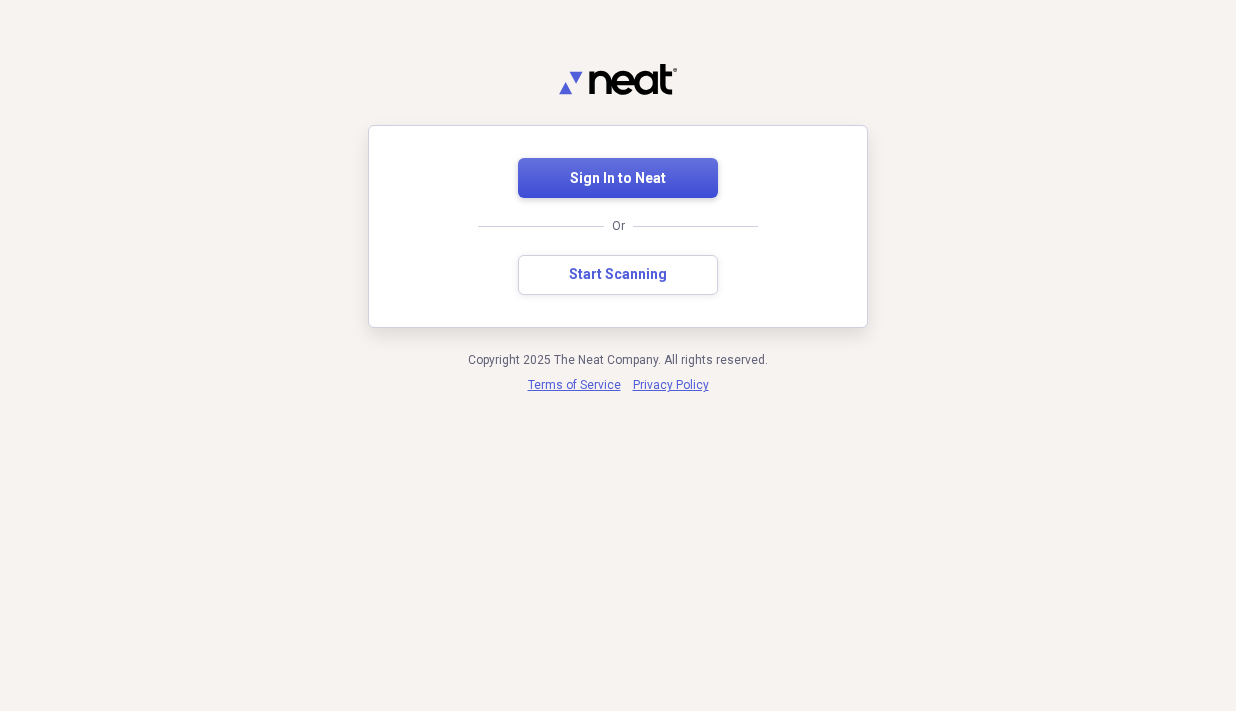 click on "Sign In to Neat" at bounding box center [618, 178] 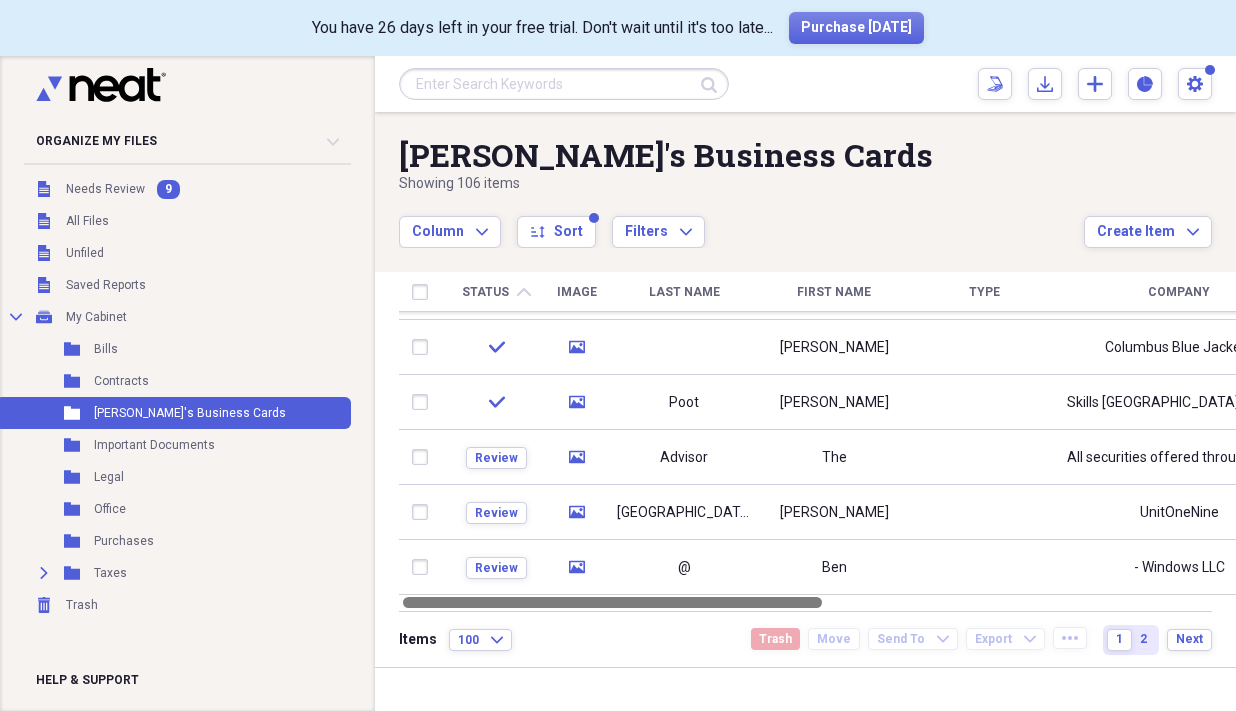 drag, startPoint x: 611, startPoint y: 599, endPoint x: 530, endPoint y: 618, distance: 83.198555 